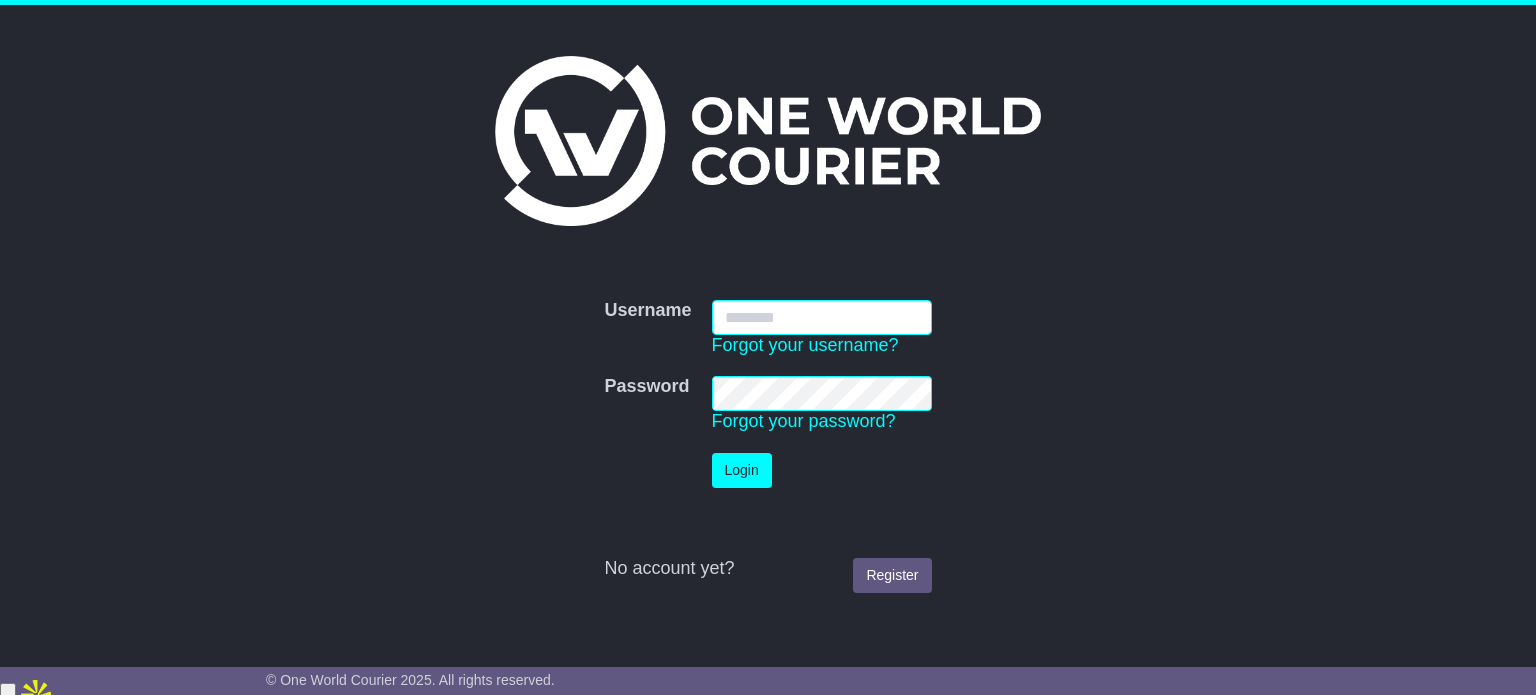 scroll, scrollTop: 0, scrollLeft: 0, axis: both 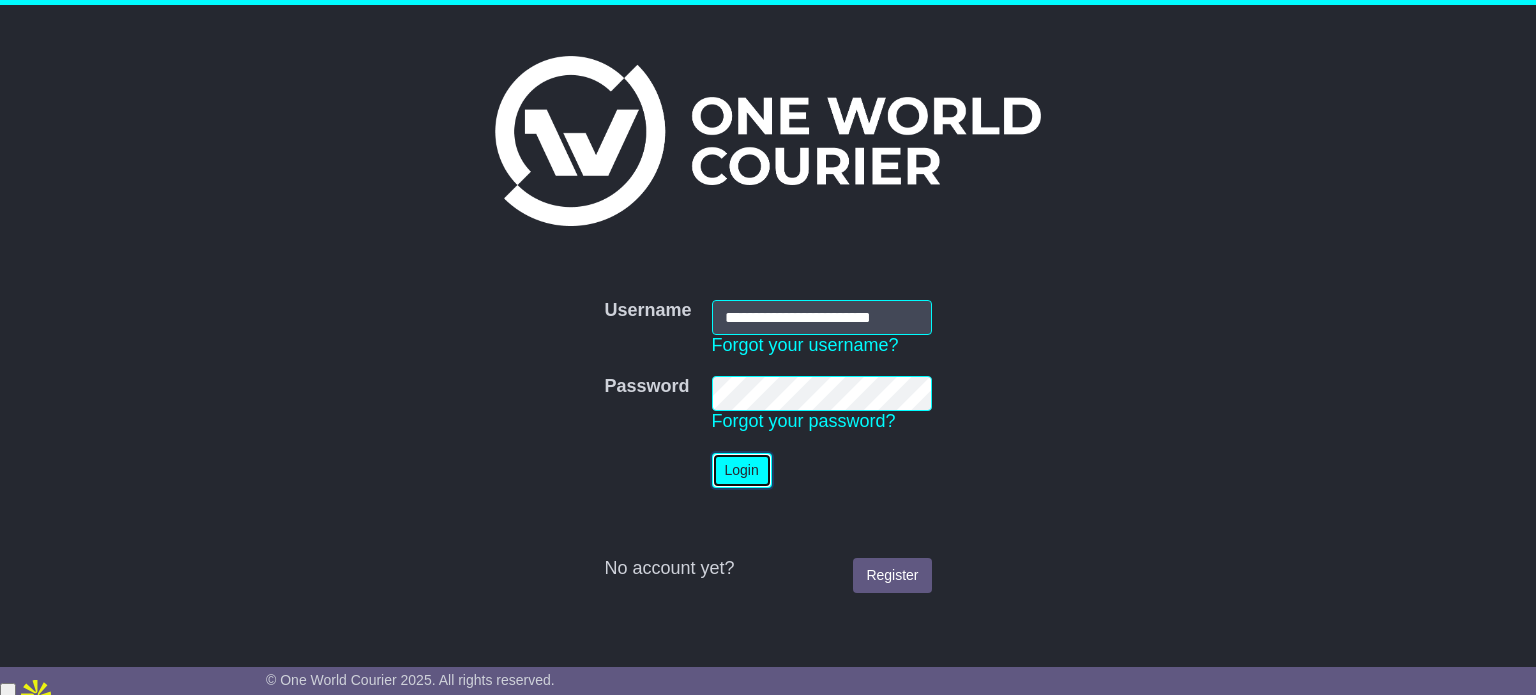 click on "Login" at bounding box center (742, 470) 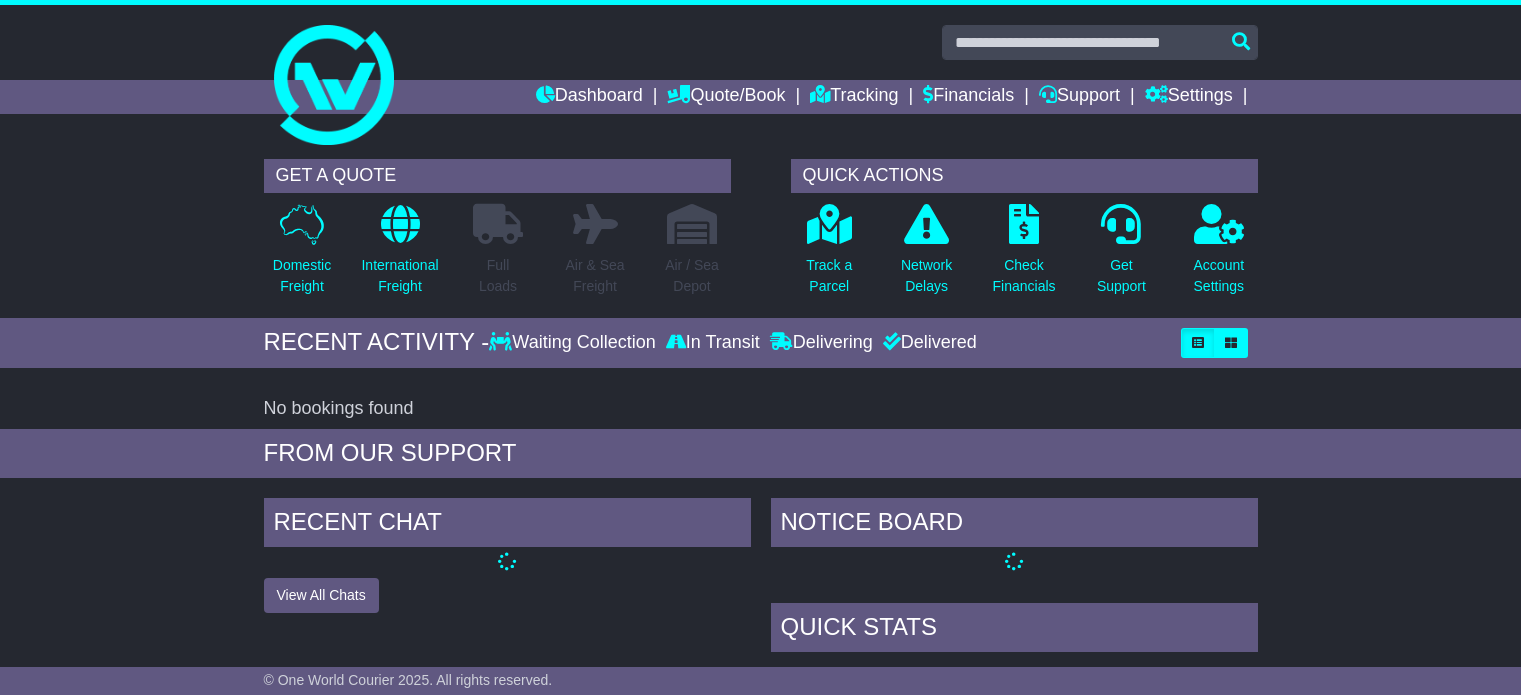 scroll, scrollTop: 0, scrollLeft: 0, axis: both 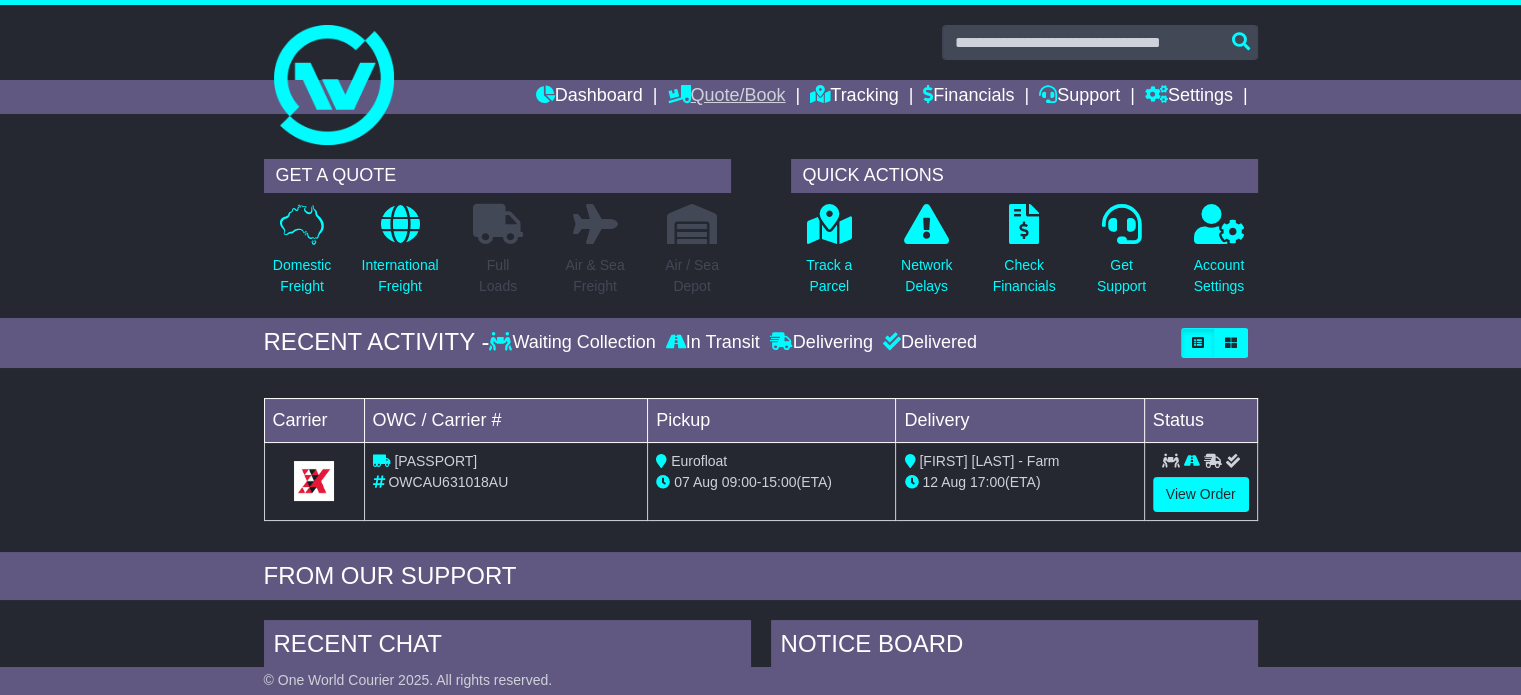 click on "Quote/Book" at bounding box center [726, 97] 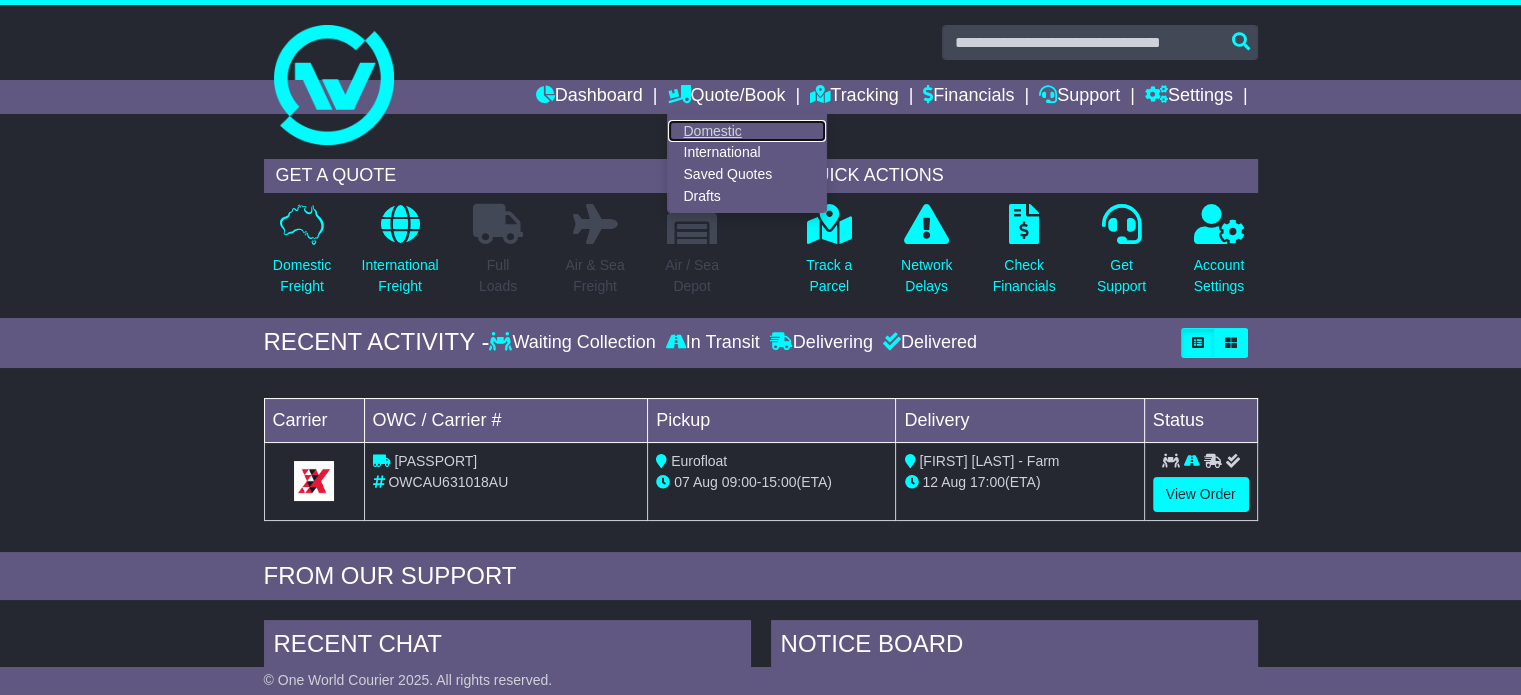 click on "Domestic" at bounding box center [747, 131] 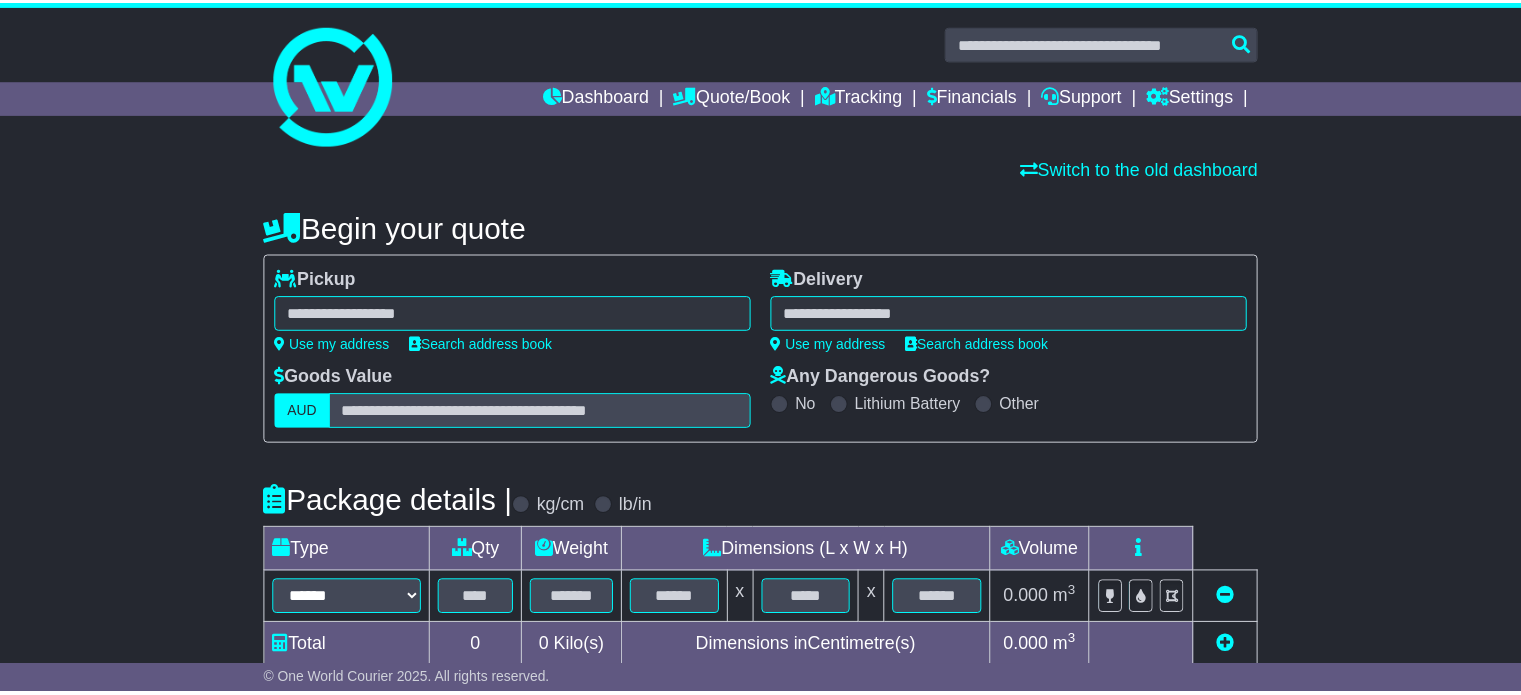 scroll, scrollTop: 0, scrollLeft: 0, axis: both 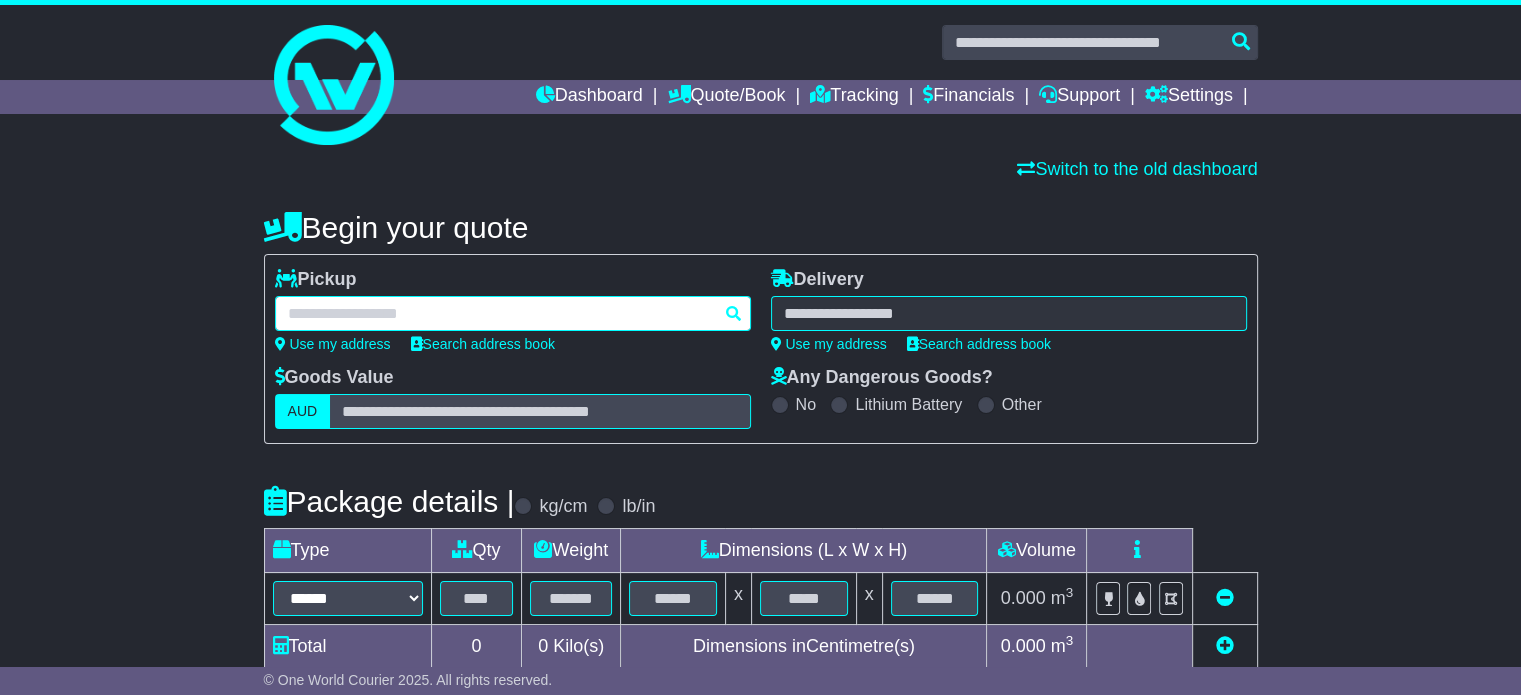 click at bounding box center [513, 313] 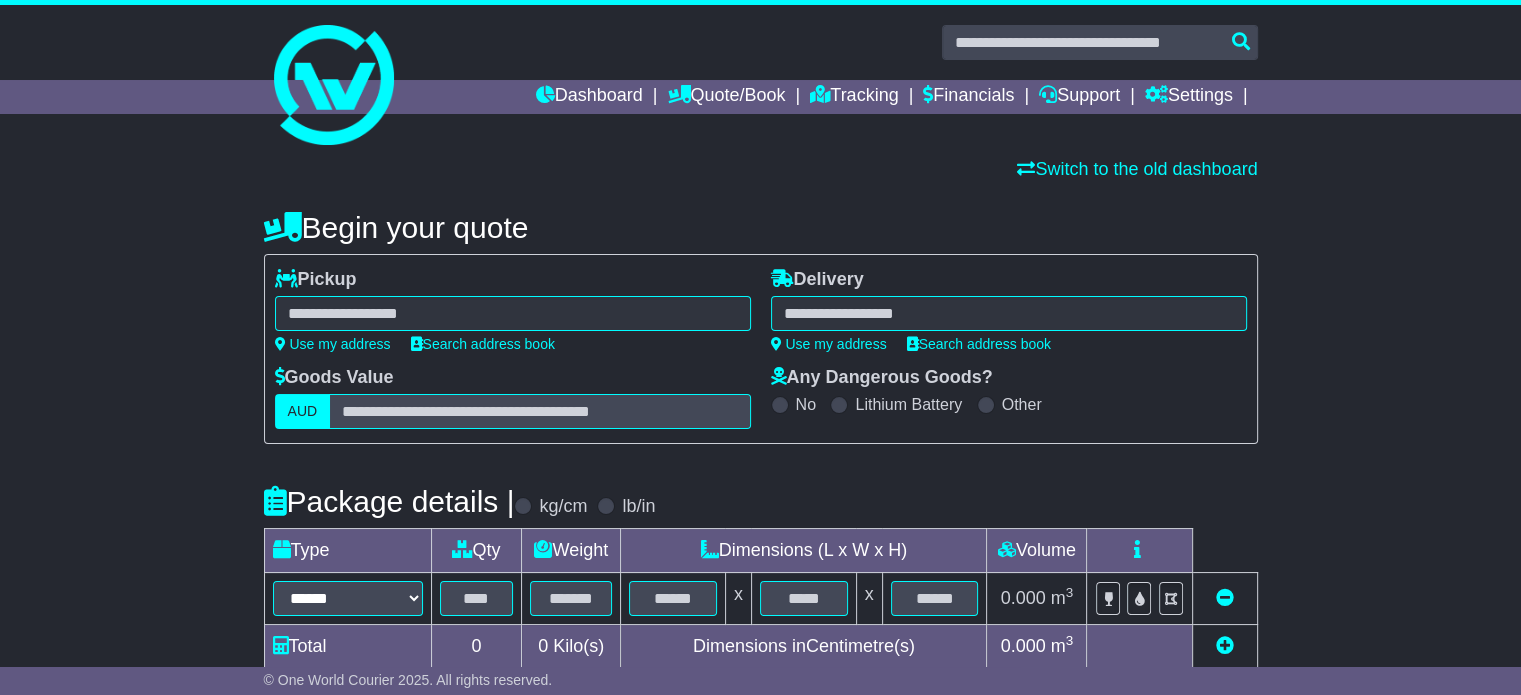 click on "[CITY] [CITY] [POSTAL_CODE] [CITY] [POSTAL_CODE]" at bounding box center (513, 313) 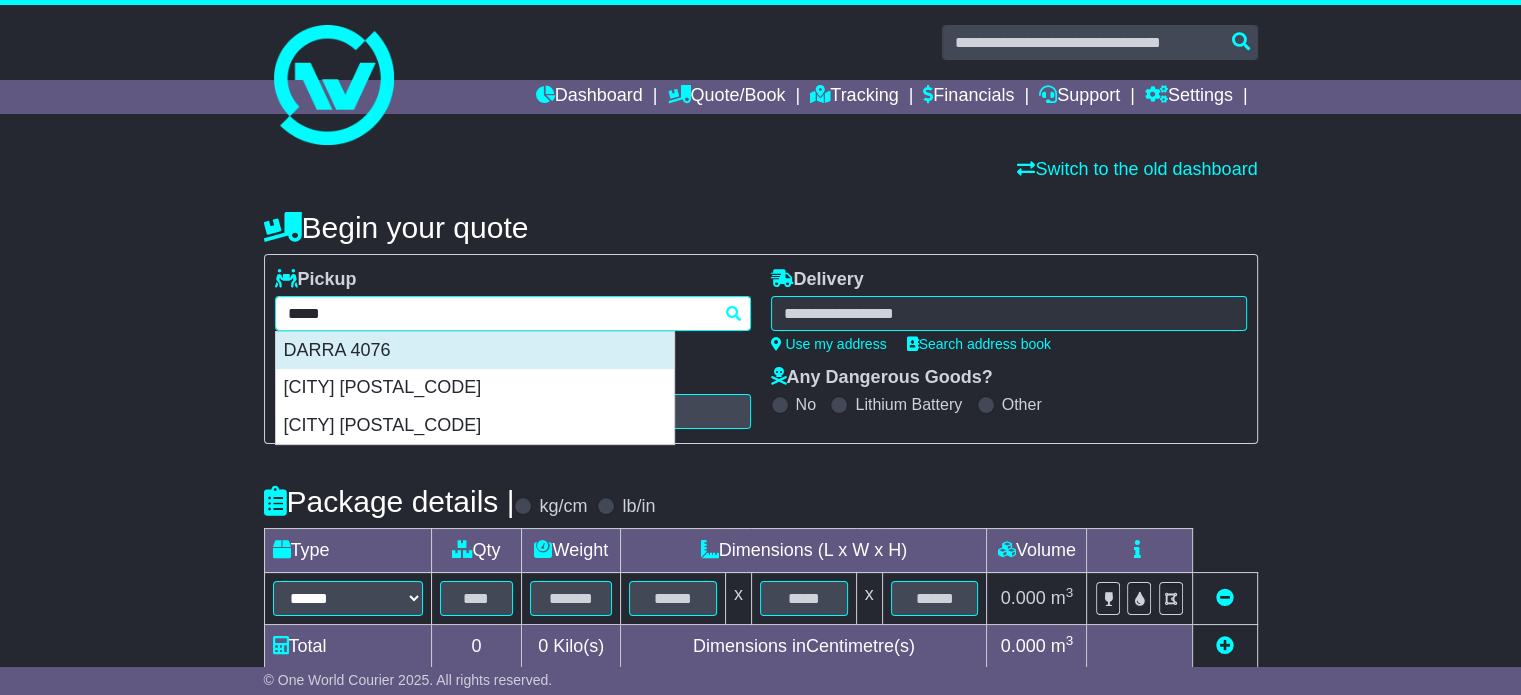 click on "DARRA 4076" at bounding box center [475, 351] 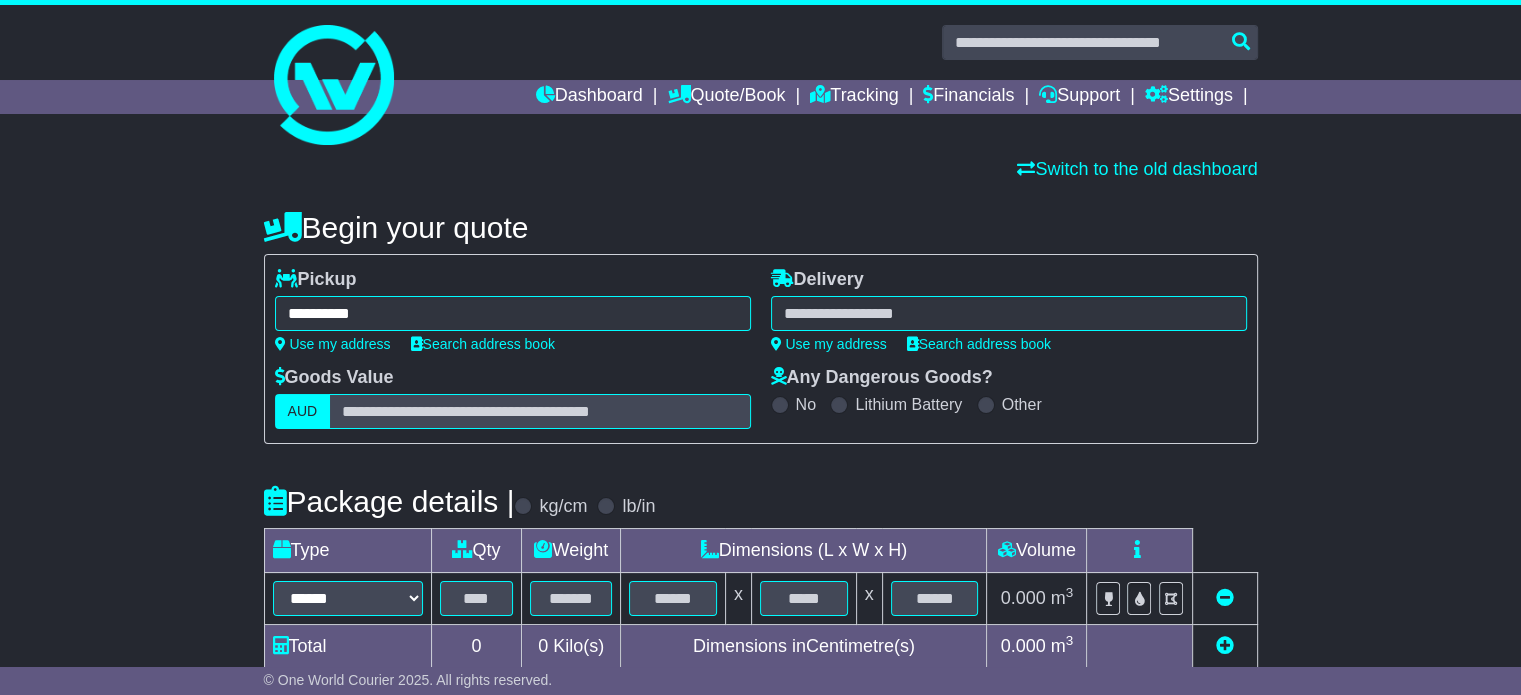 type on "**********" 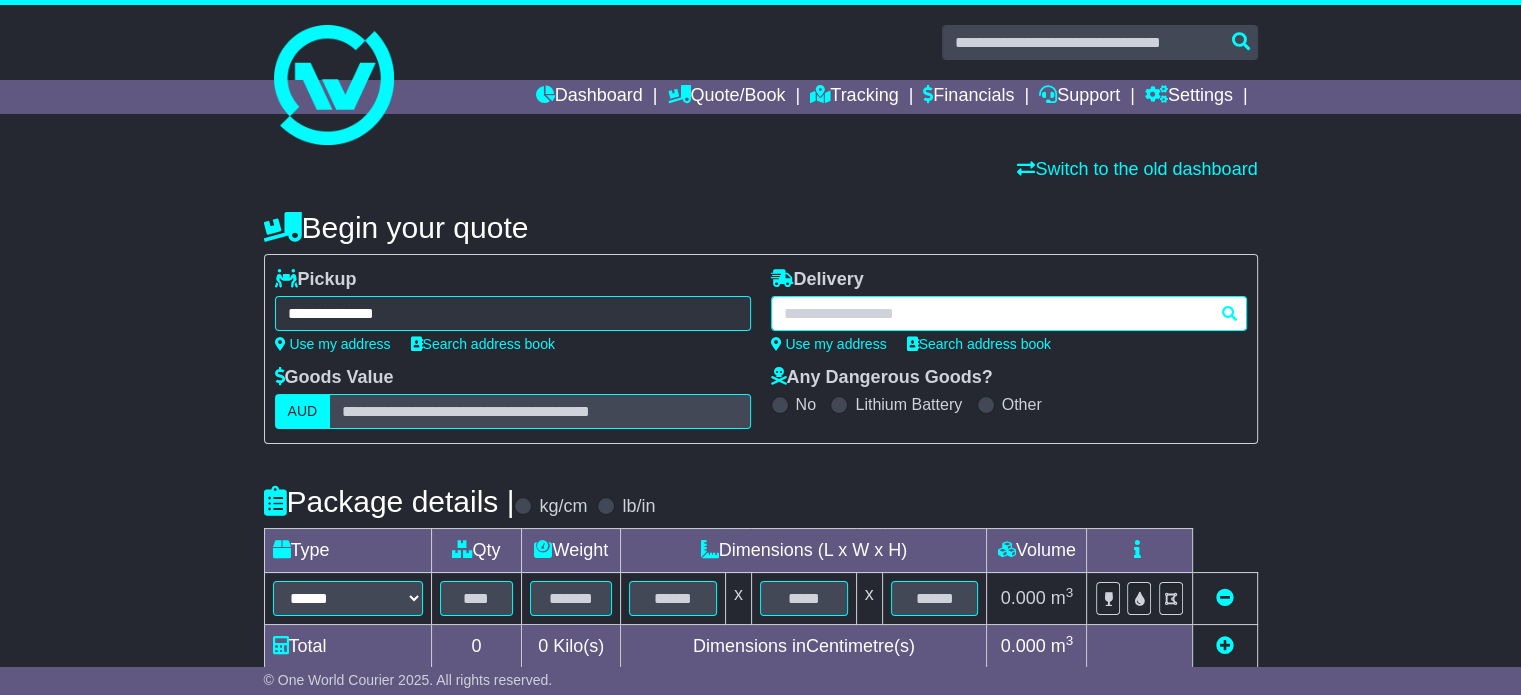 click at bounding box center (1009, 313) 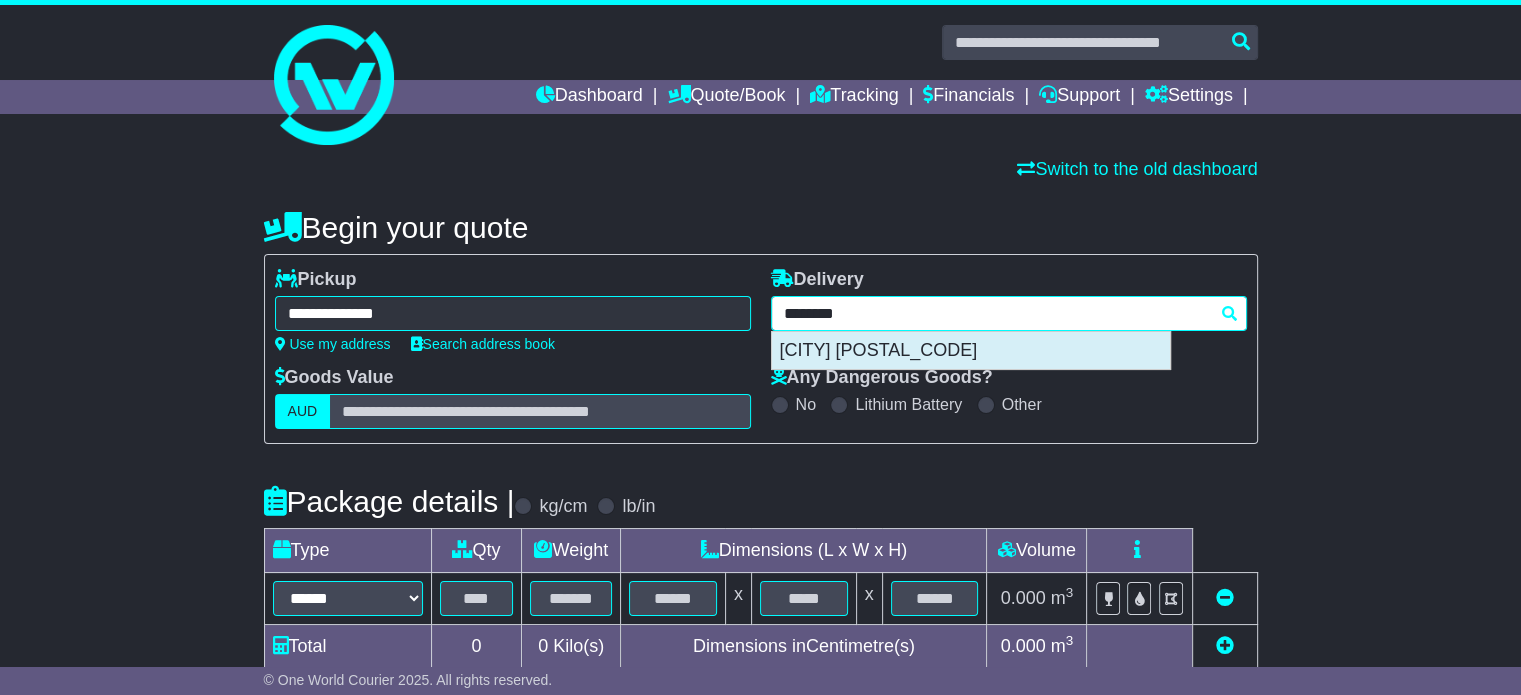 click on "[CITY] [POSTAL_CODE]" at bounding box center [971, 351] 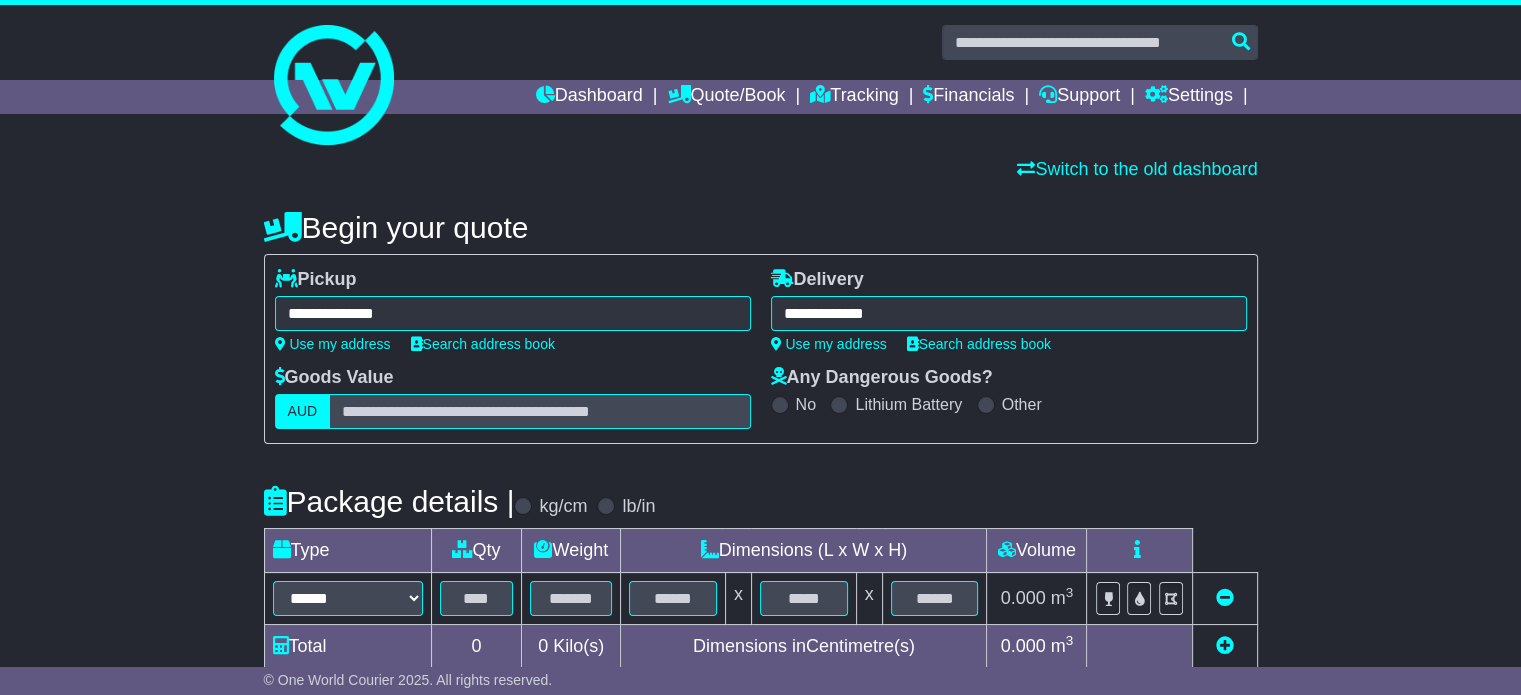 type on "**********" 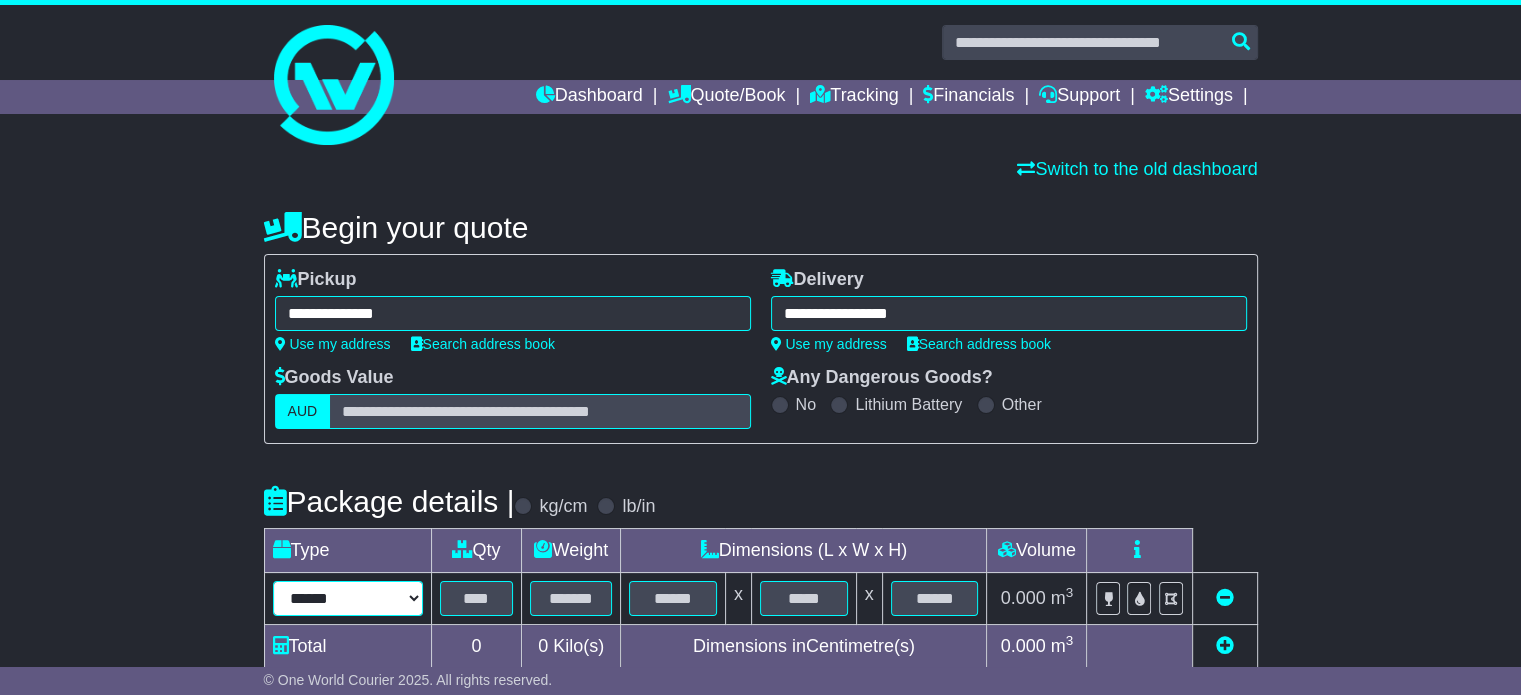 click on "****** ****** *** ******** ***** **** **** ****** *** *******" at bounding box center [348, 598] 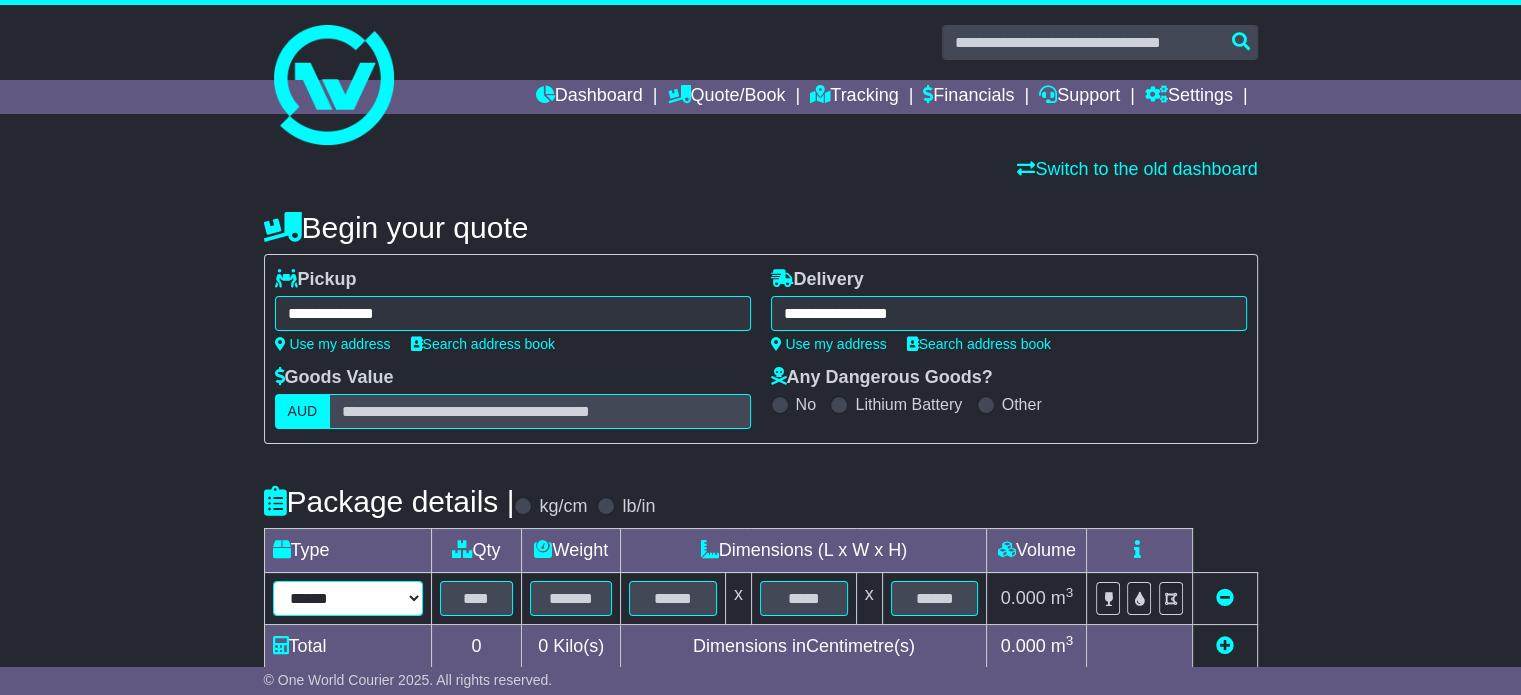 select on "*****" 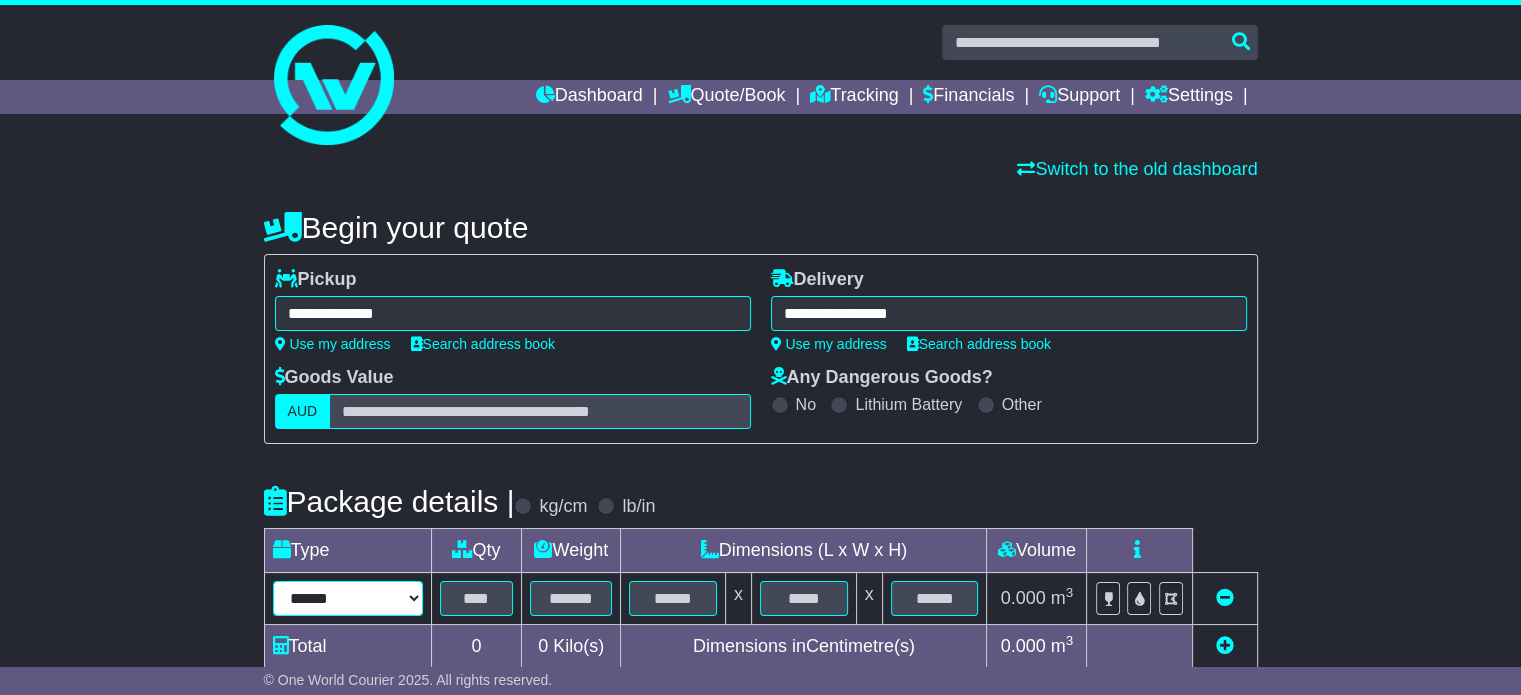 click on "****** ****** *** ******** ***** **** **** ****** *** *******" at bounding box center [348, 598] 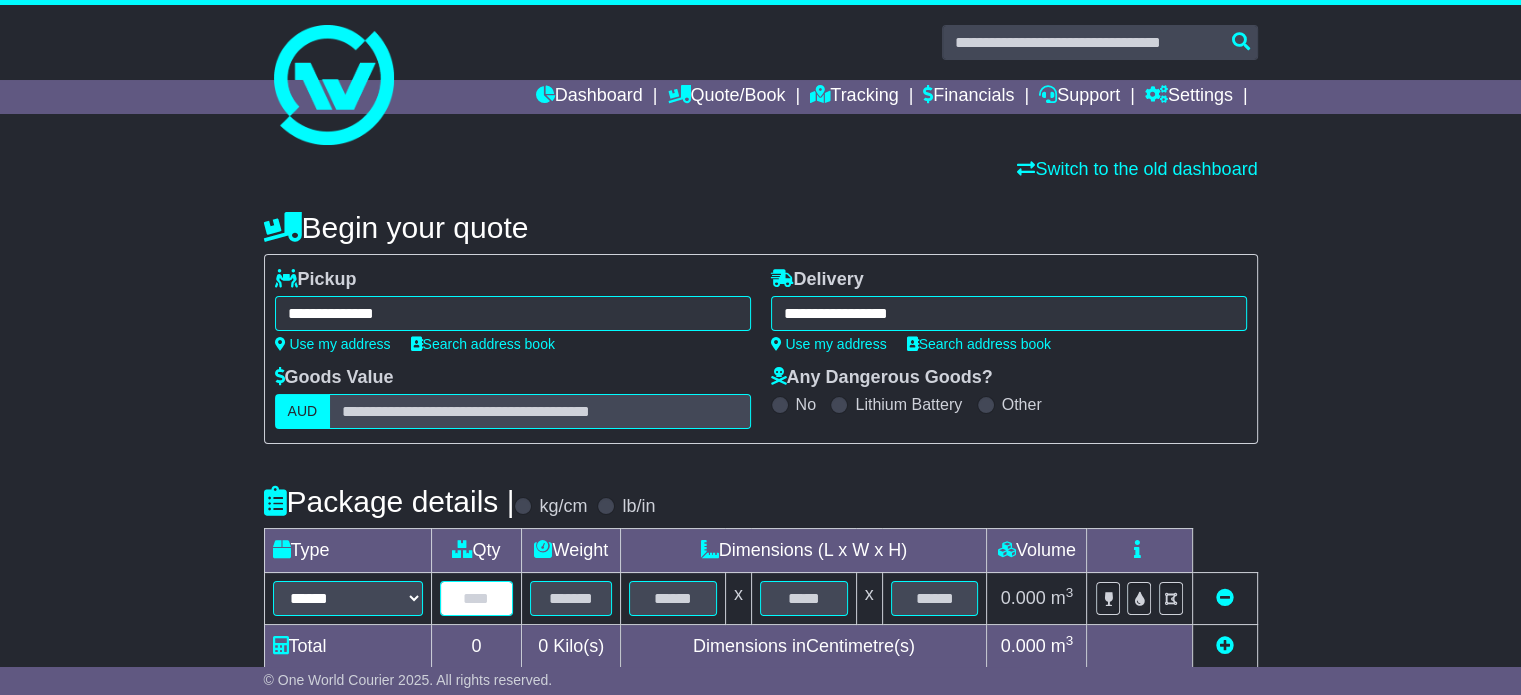 click at bounding box center (477, 598) 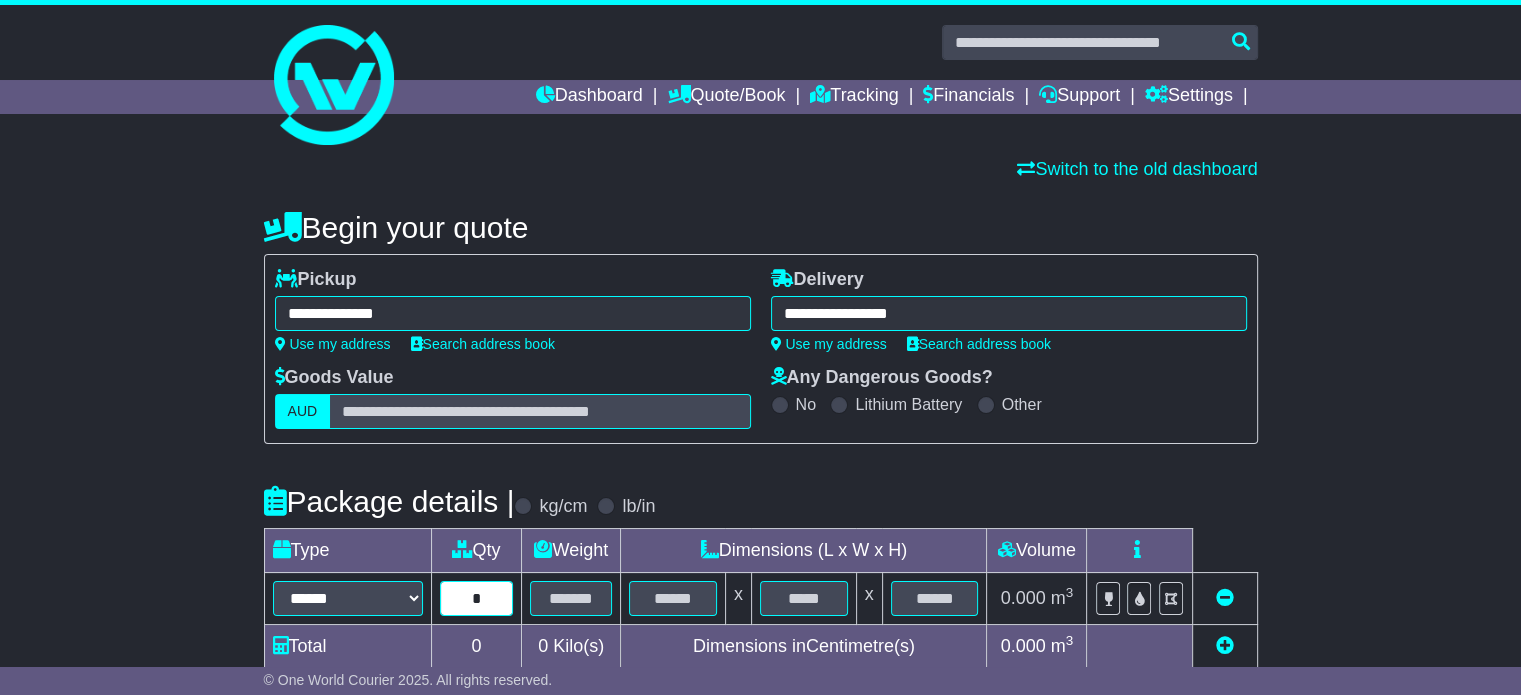 type on "*" 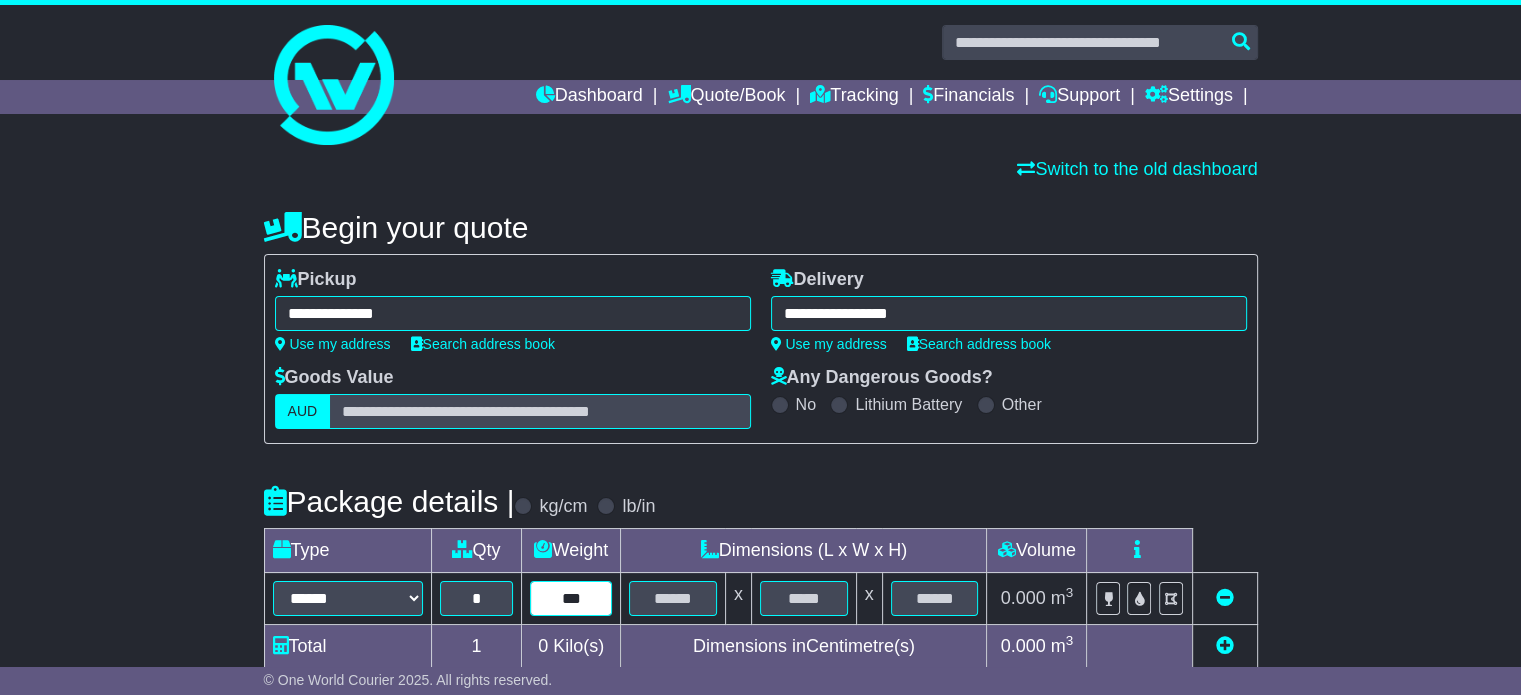type on "***" 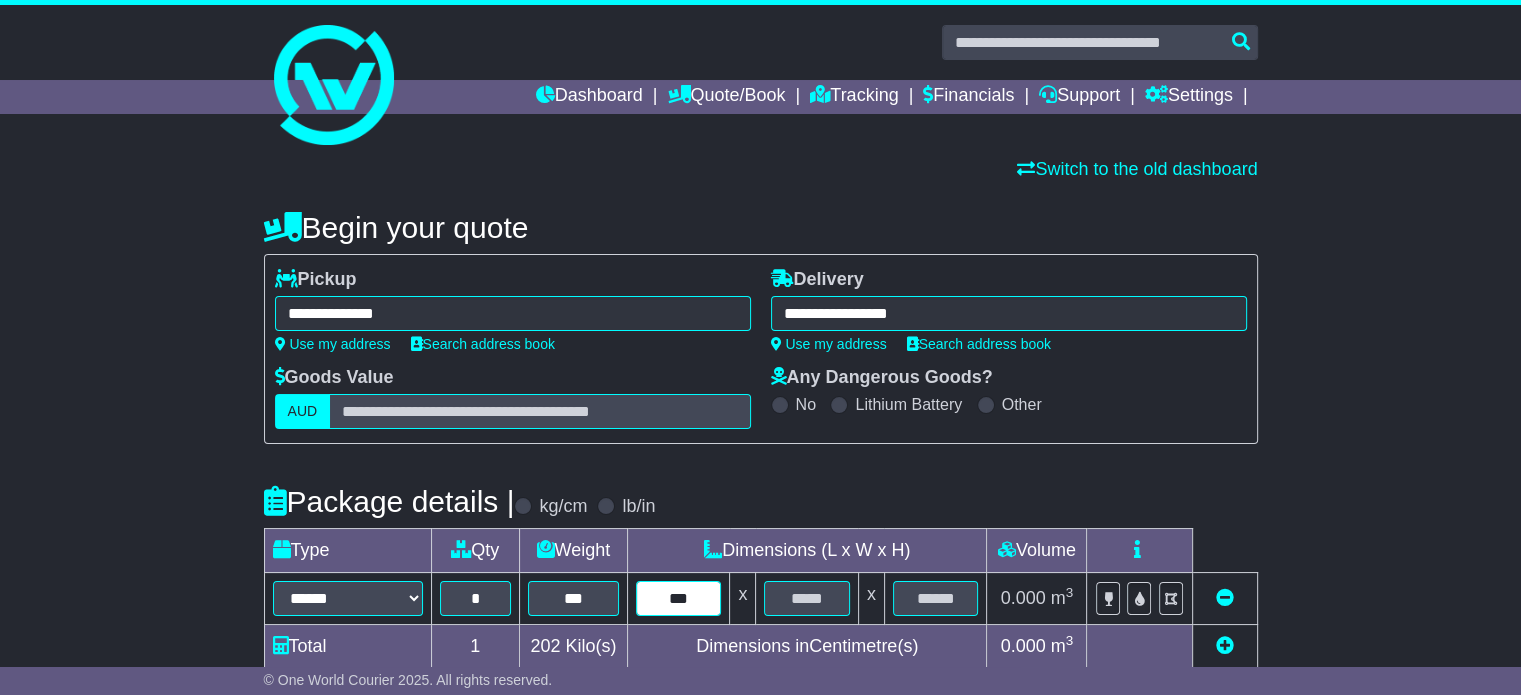type on "***" 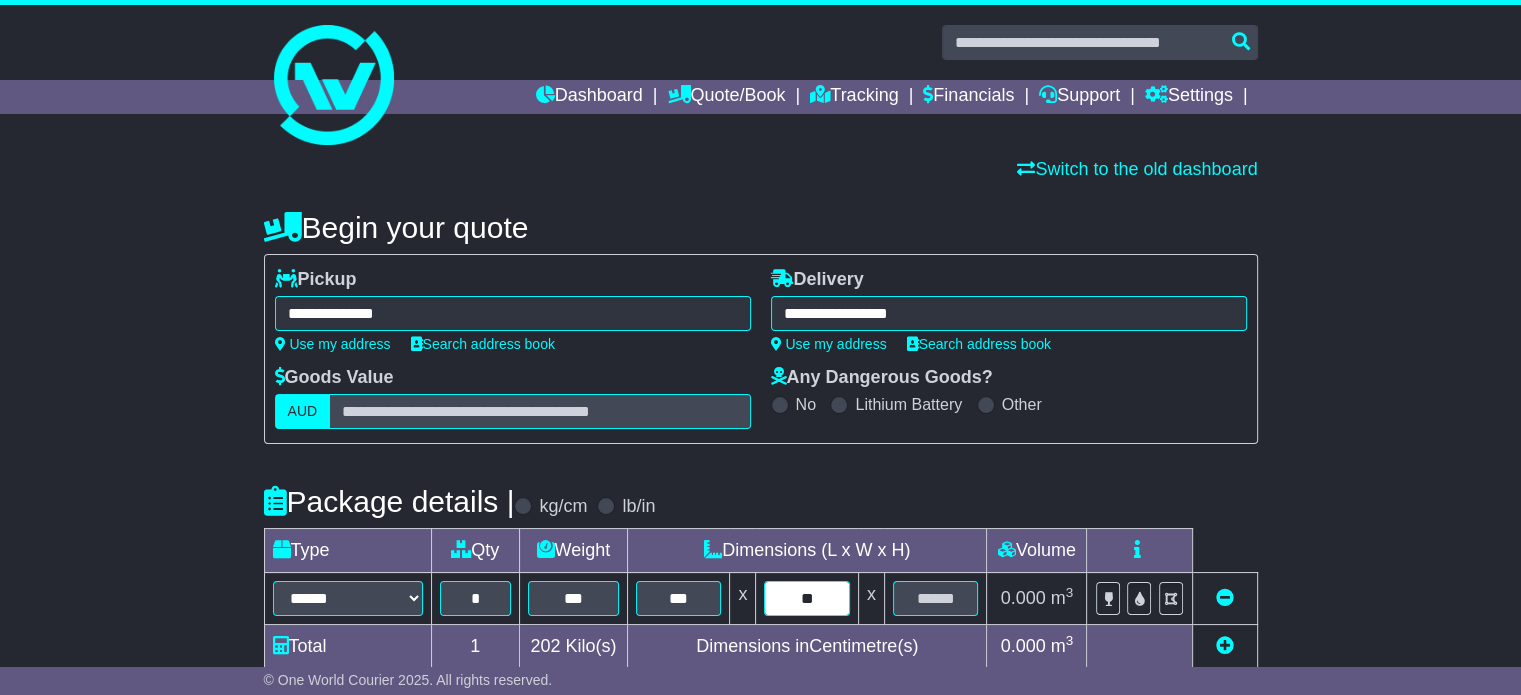 type on "**" 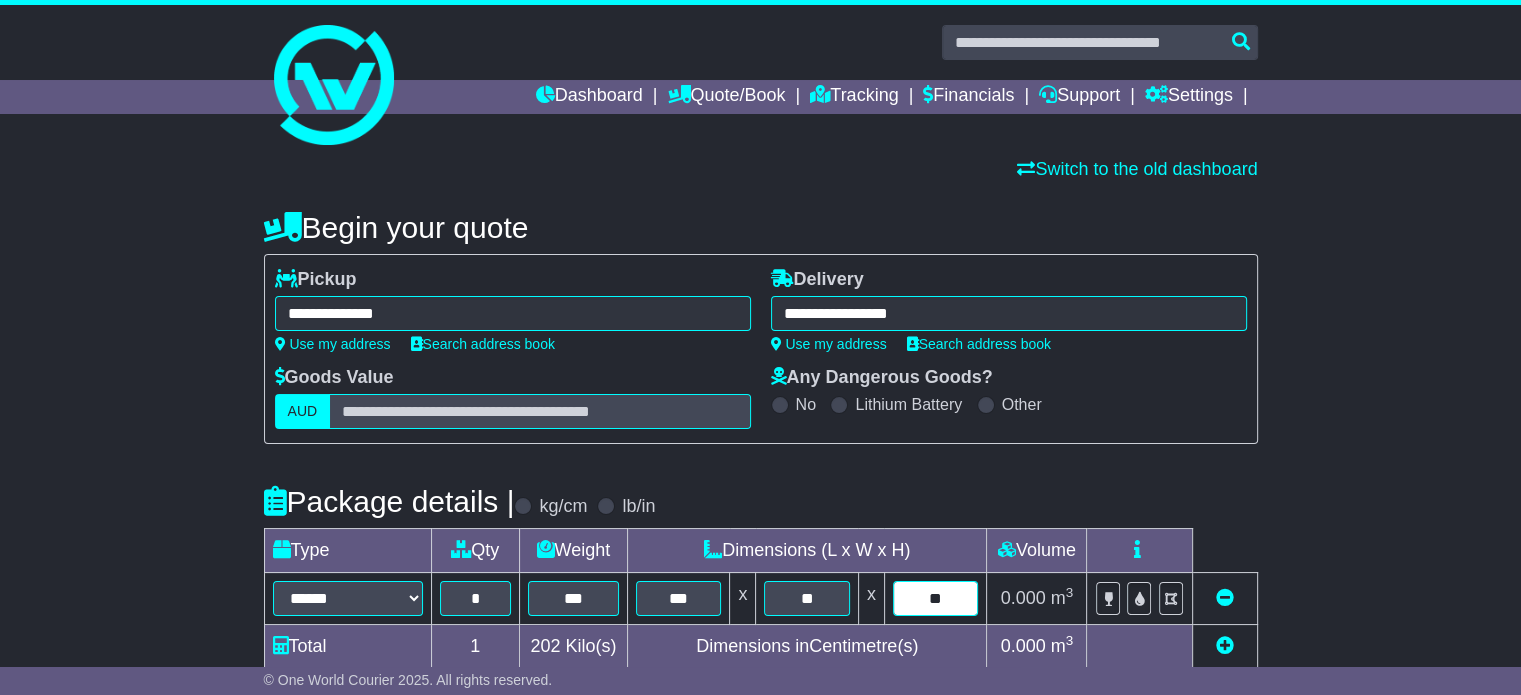 type on "**" 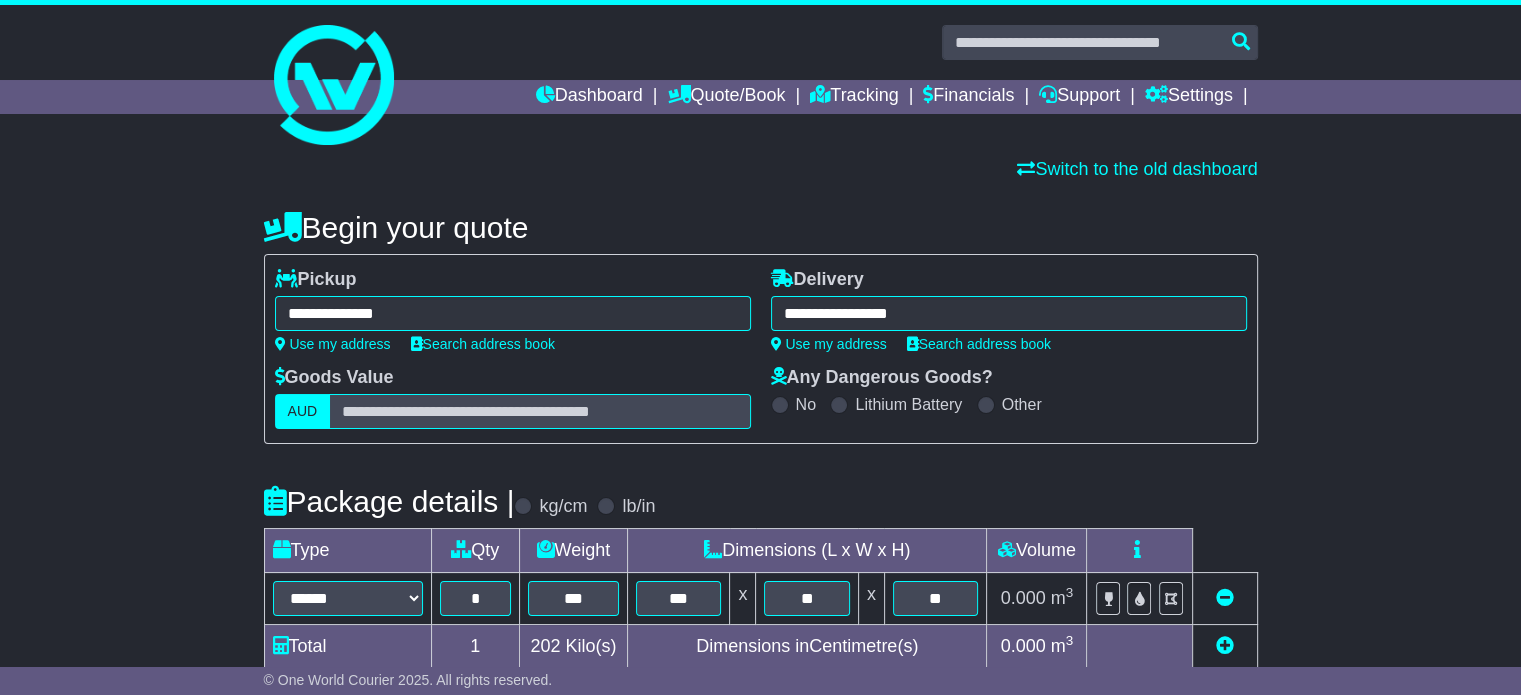 type 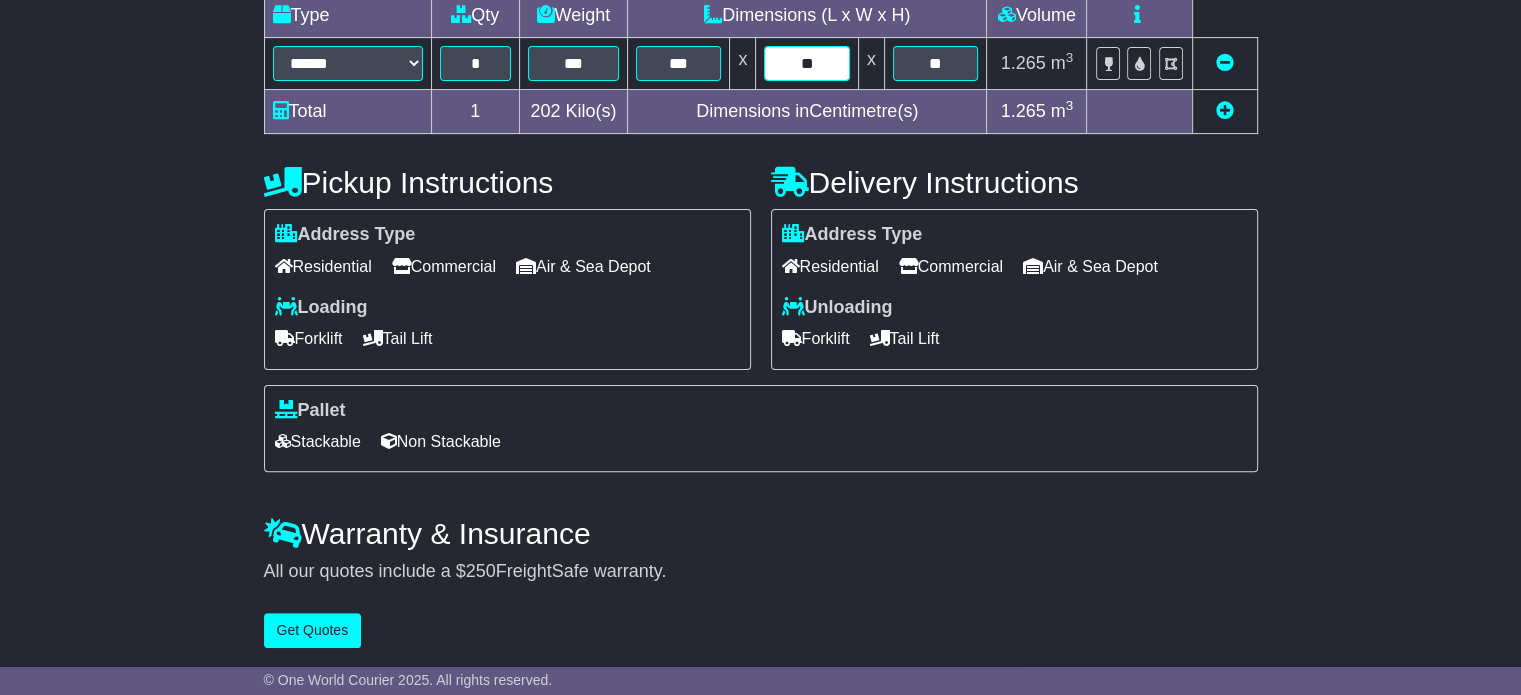 click on "**" at bounding box center [806, 63] 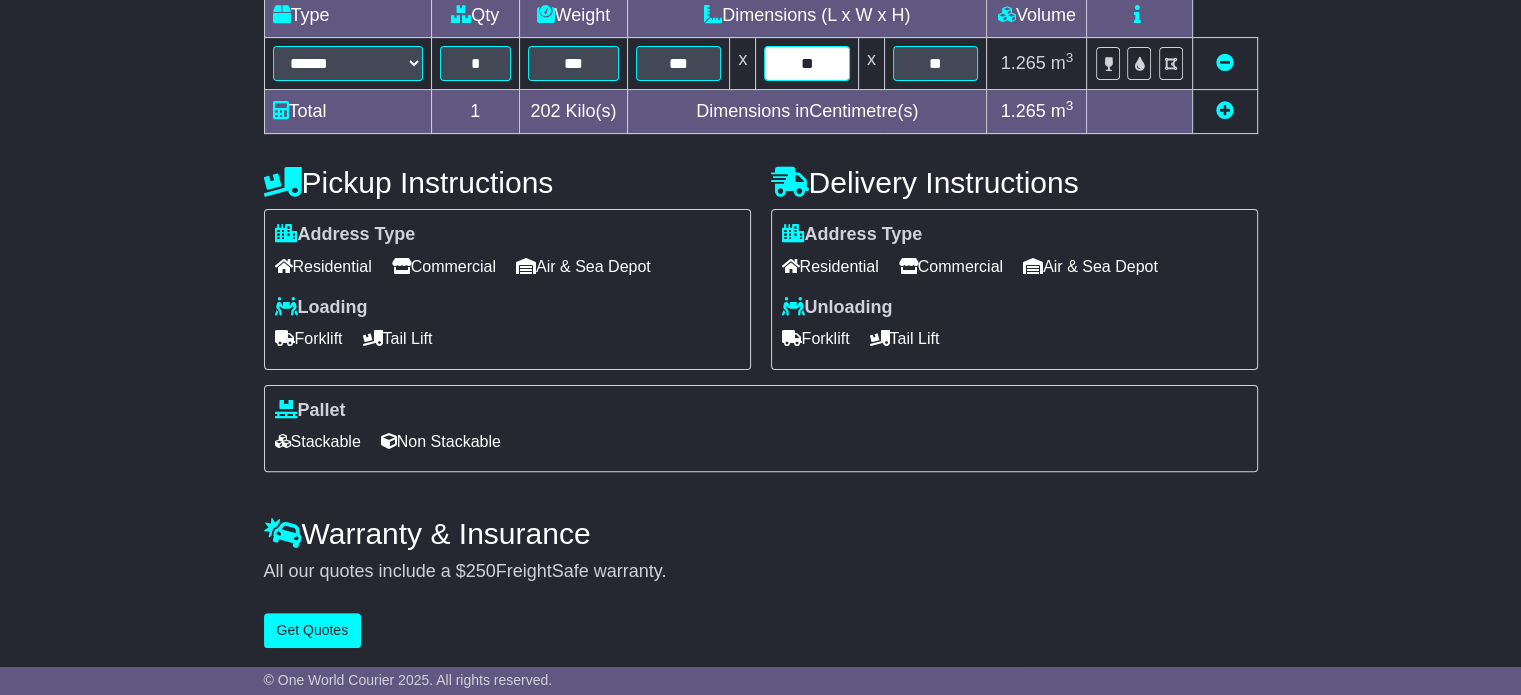 type on "**" 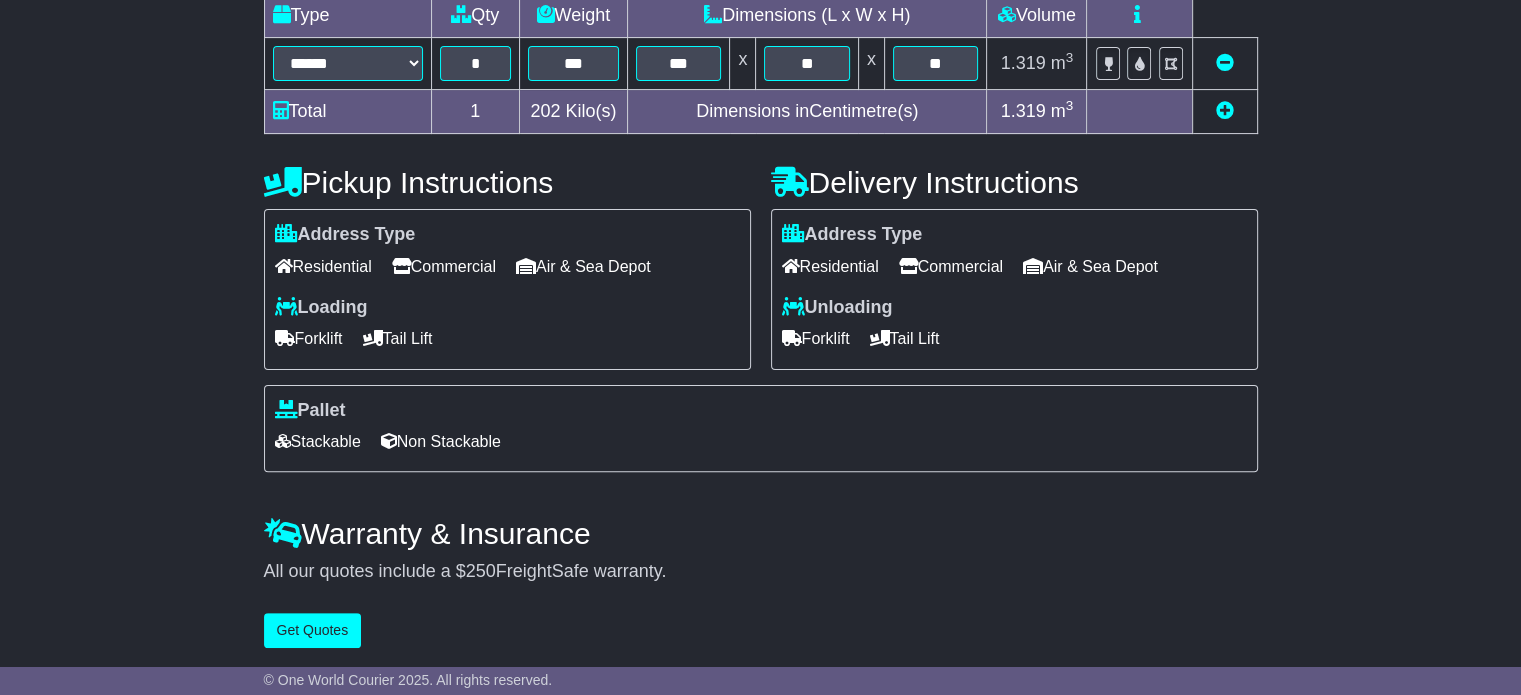 click on "Commercial" at bounding box center (444, 266) 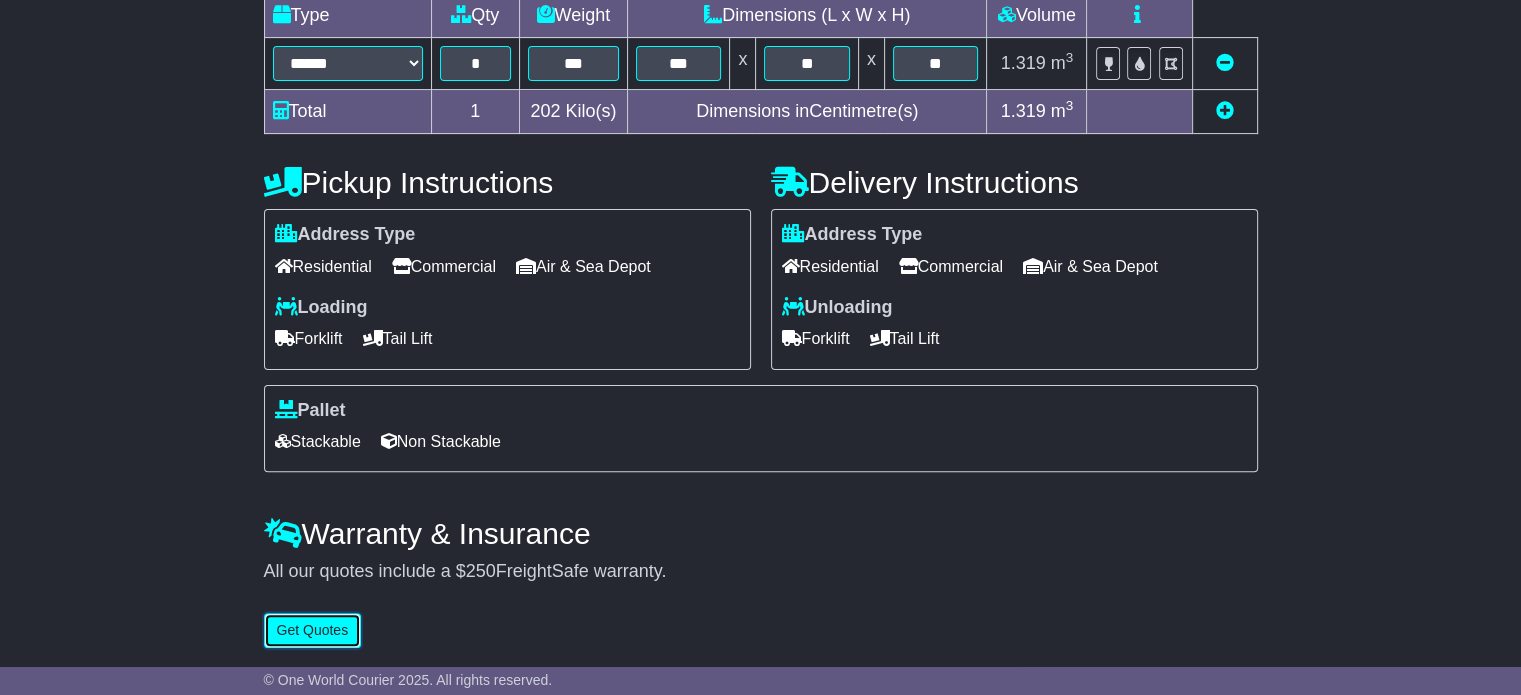 click on "Get Quotes" at bounding box center (313, 630) 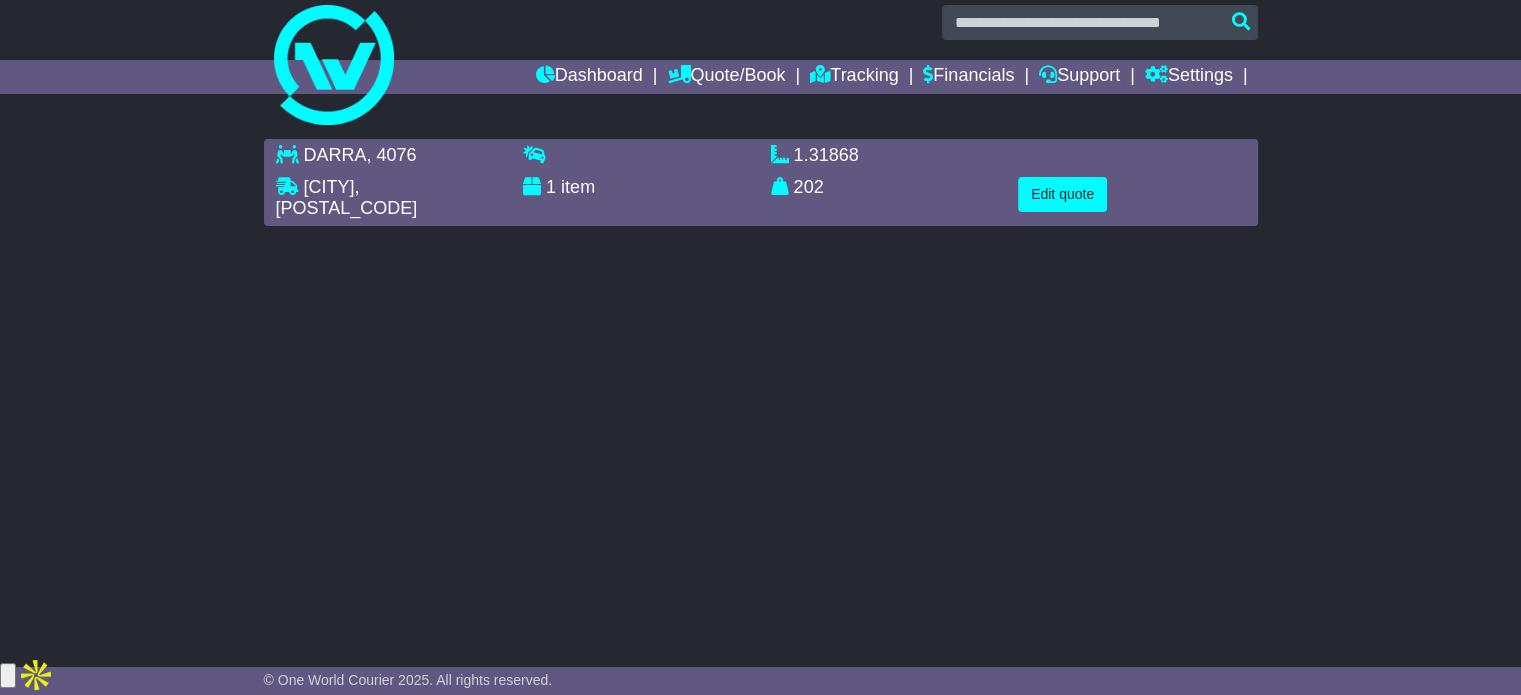 scroll, scrollTop: 0, scrollLeft: 0, axis: both 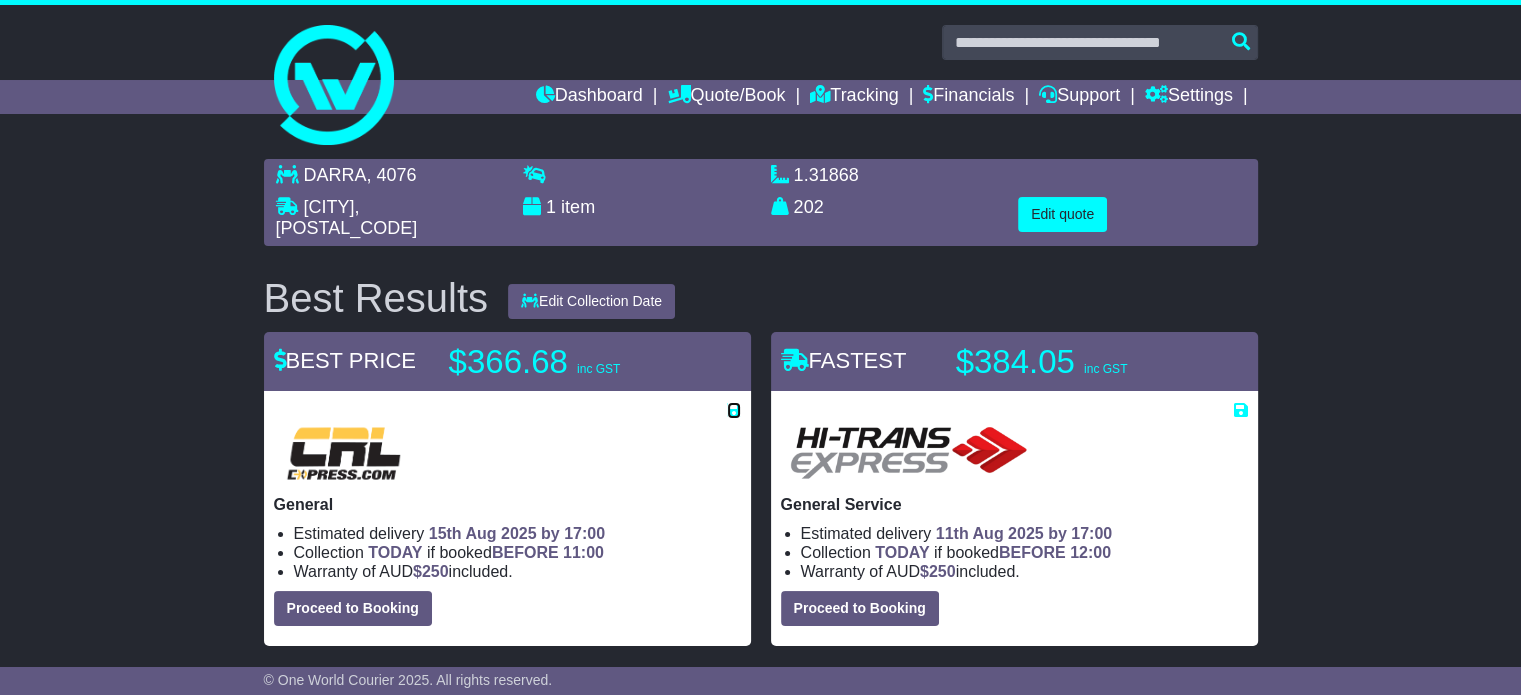 click at bounding box center (734, 410) 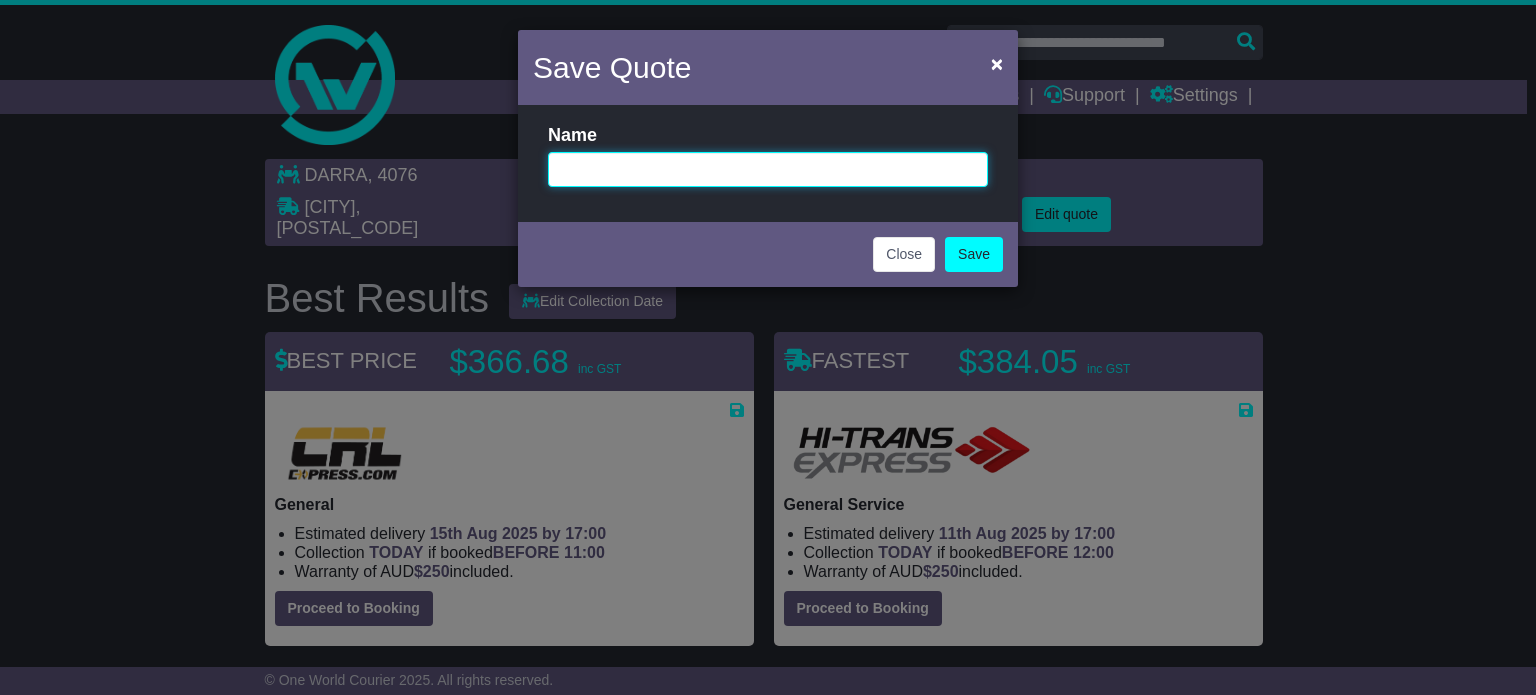 click at bounding box center (768, 169) 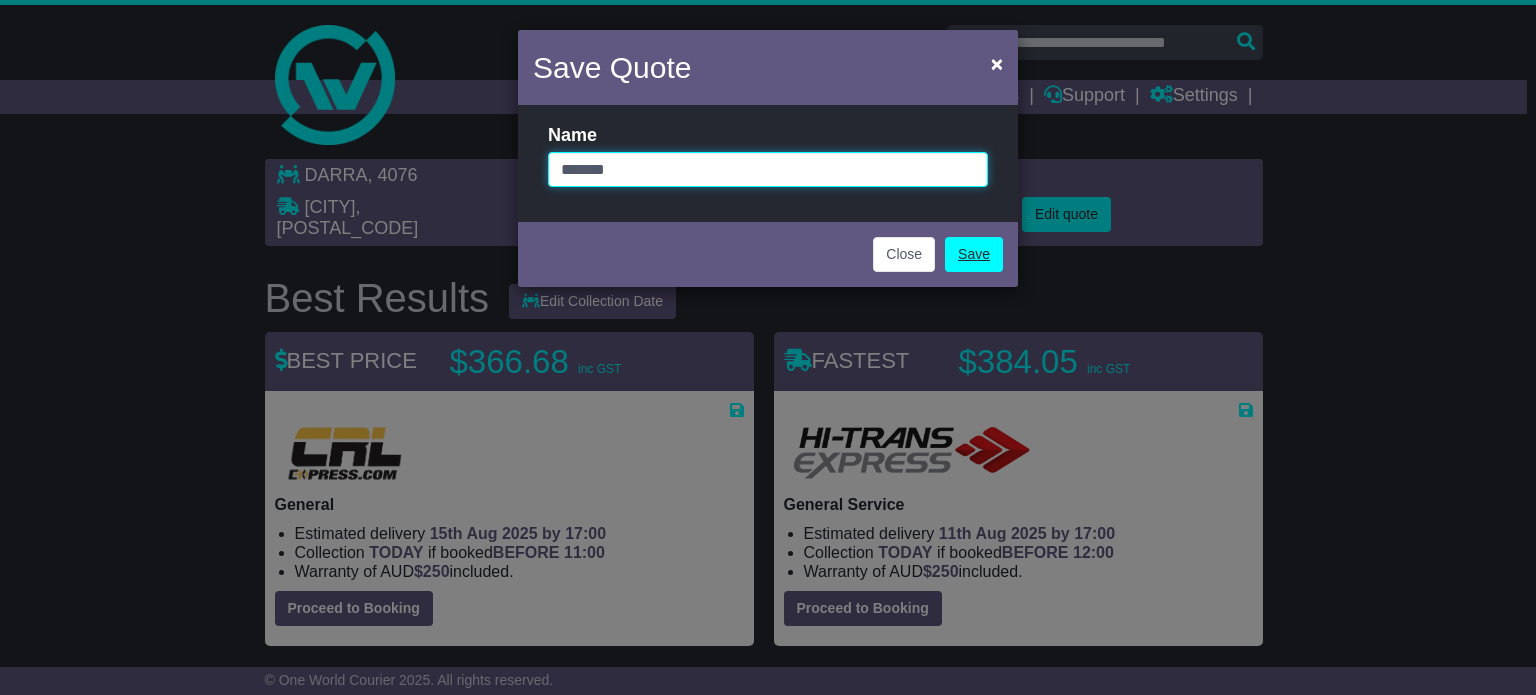 type on "*******" 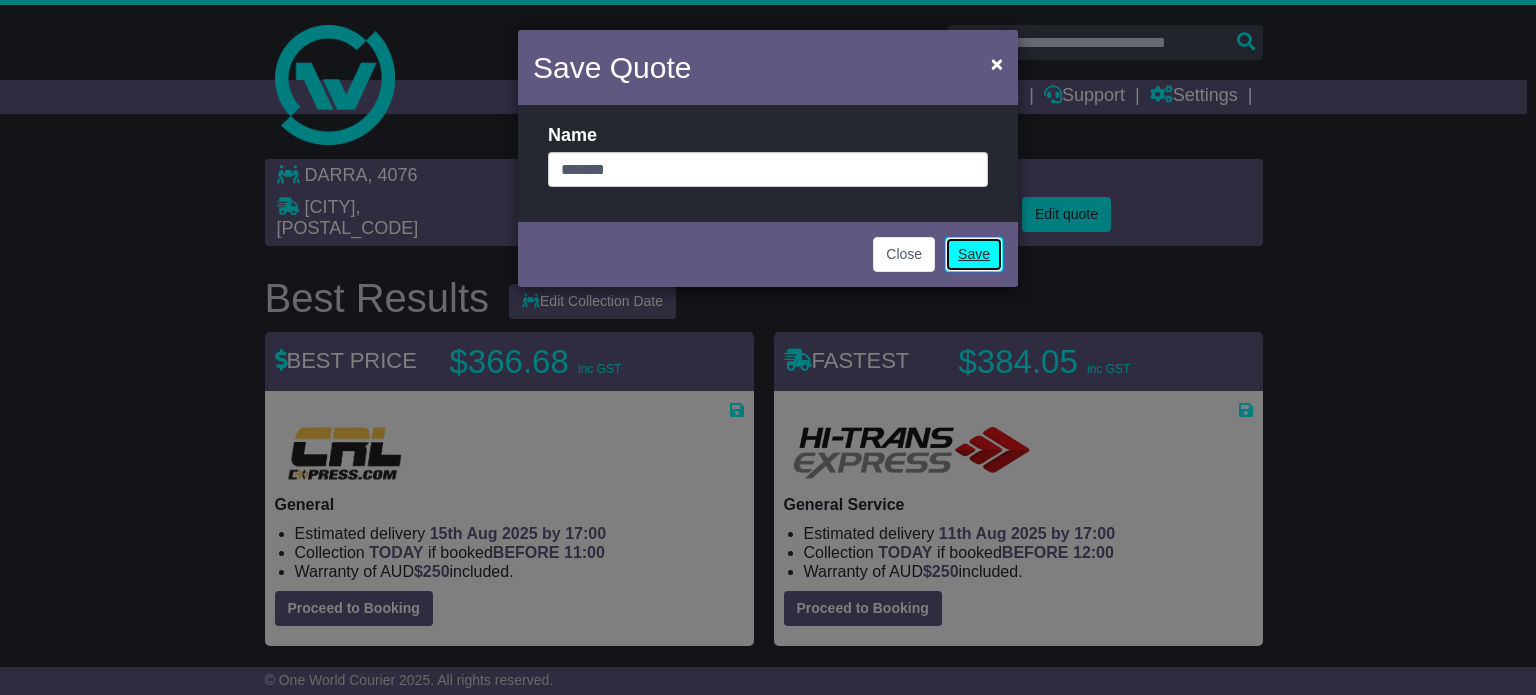 click on "Save" at bounding box center [974, 254] 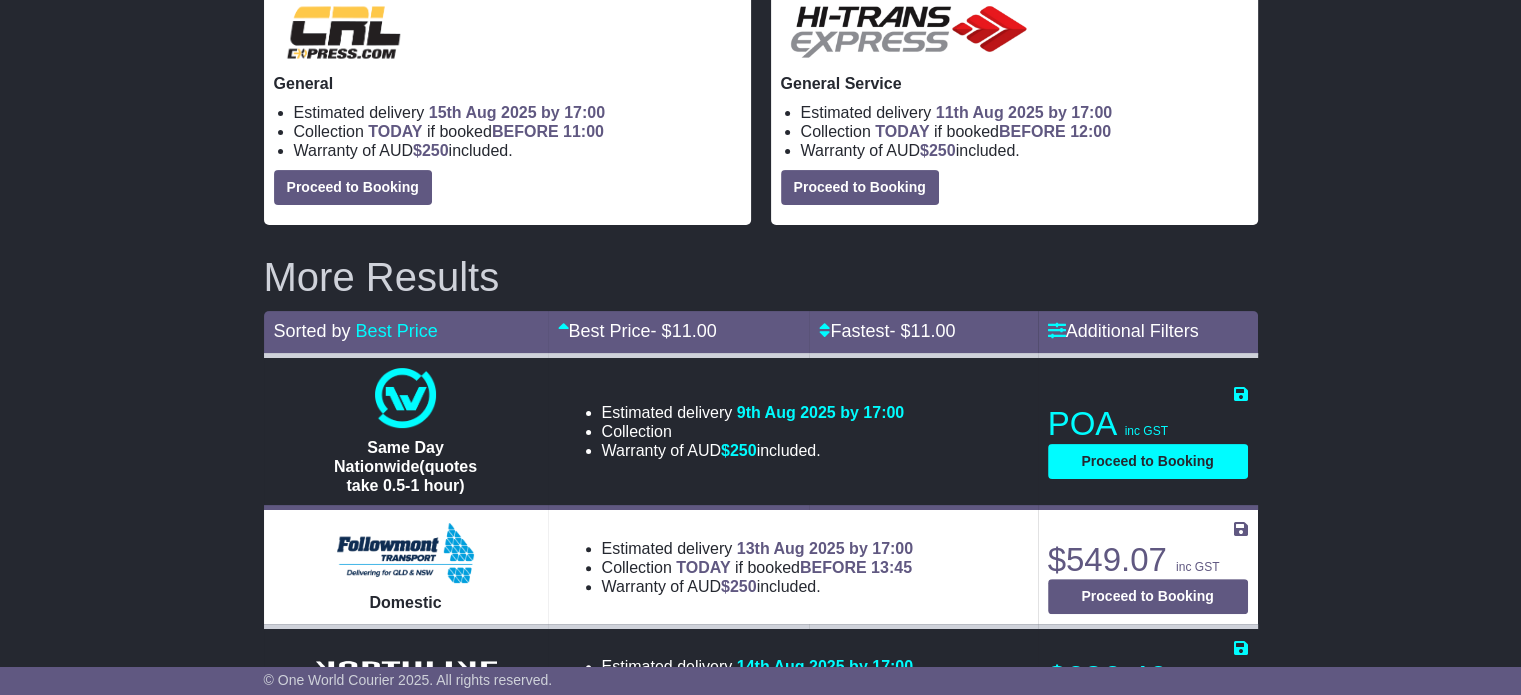 scroll, scrollTop: 600, scrollLeft: 0, axis: vertical 